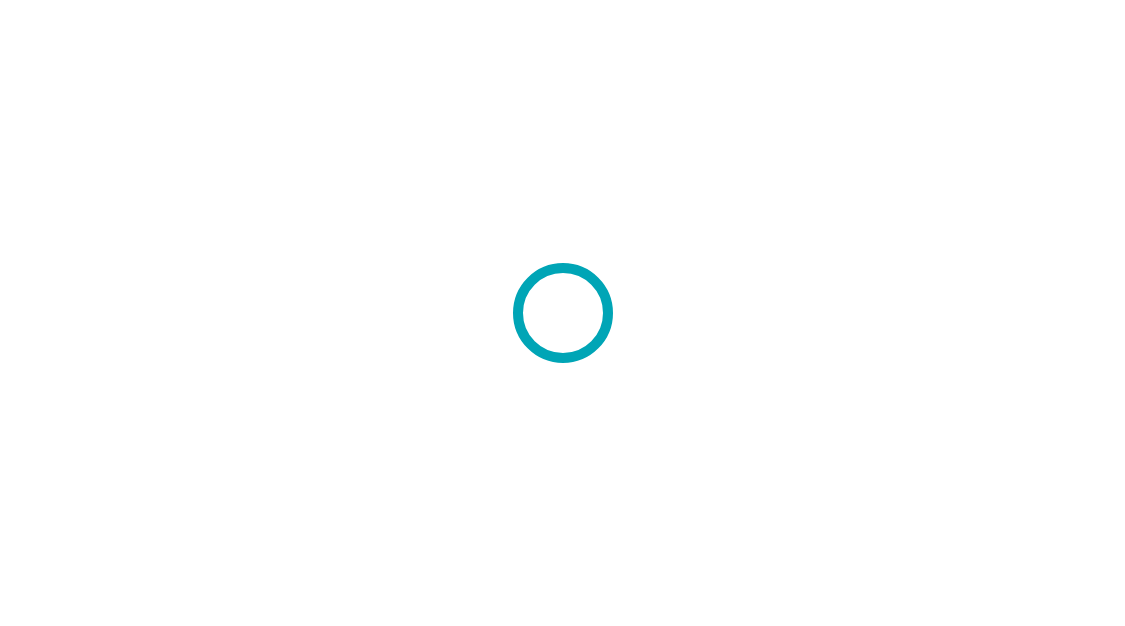 scroll, scrollTop: 0, scrollLeft: 0, axis: both 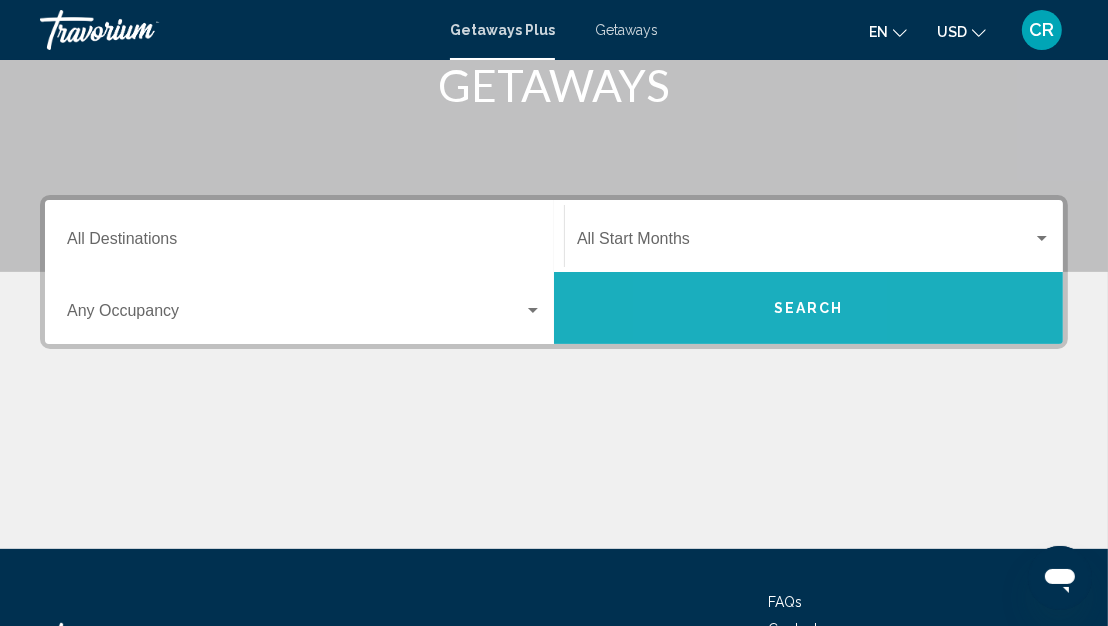 click on "Search" at bounding box center [808, 308] 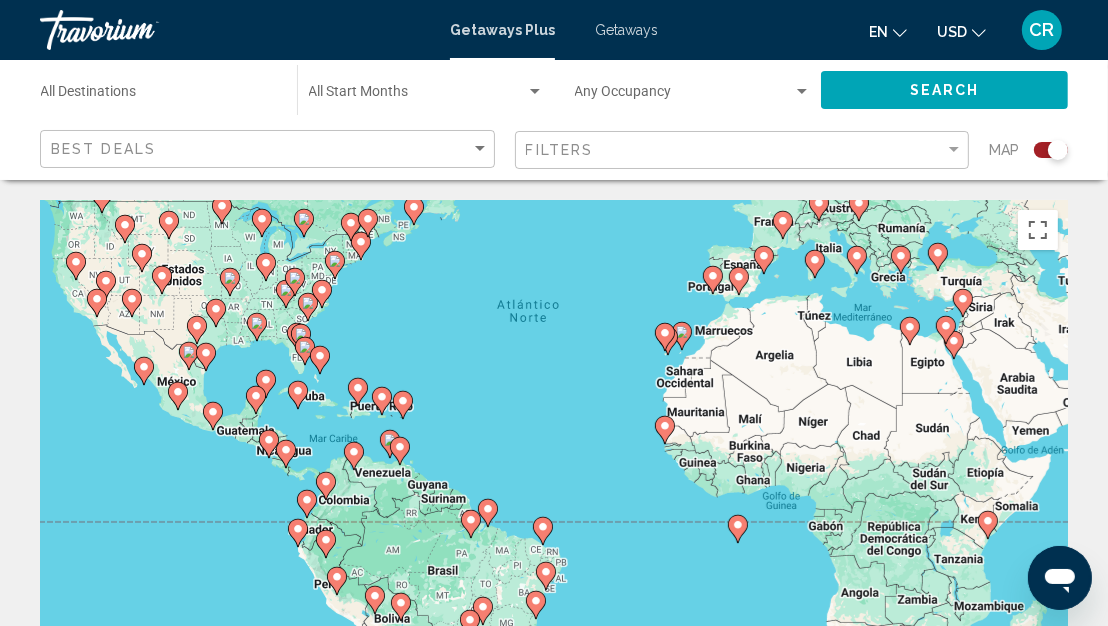 drag, startPoint x: 723, startPoint y: 323, endPoint x: 746, endPoint y: 189, distance: 135.95955 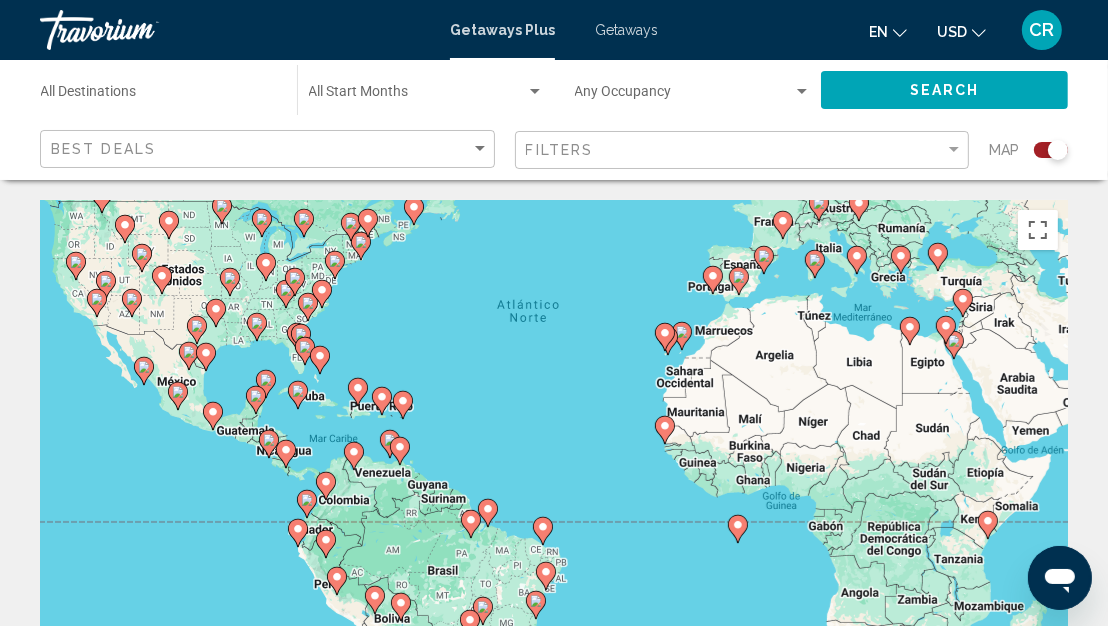 click on "Getaways Plus units available across [NUMBER] Resorts Save up to 100% Avenue Plaza Resort -" at bounding box center (554, 2574) 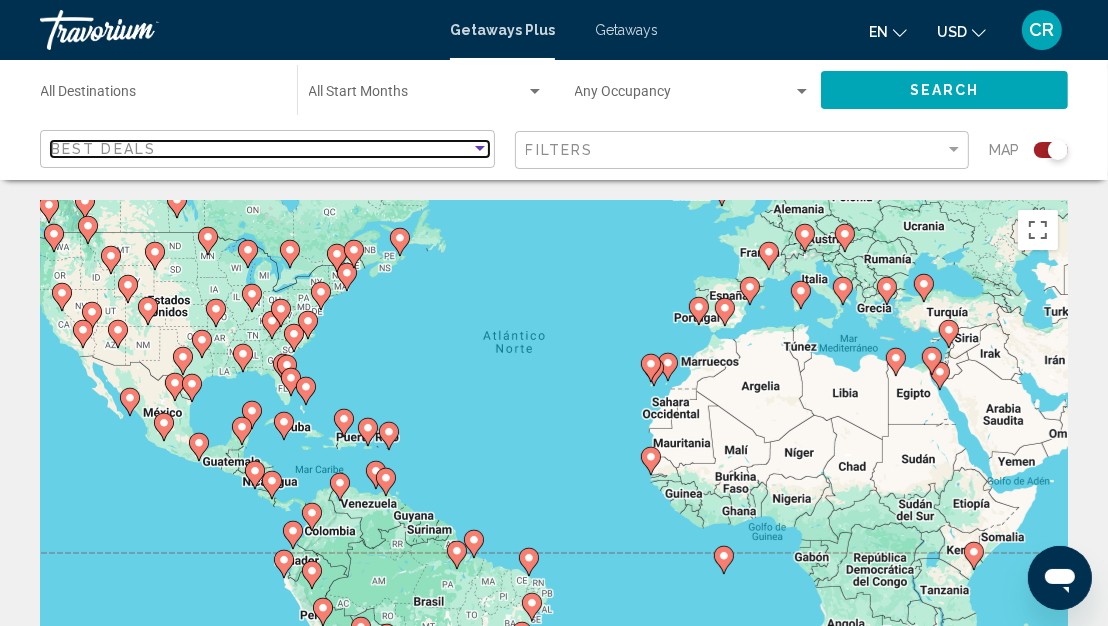 click at bounding box center [480, 148] 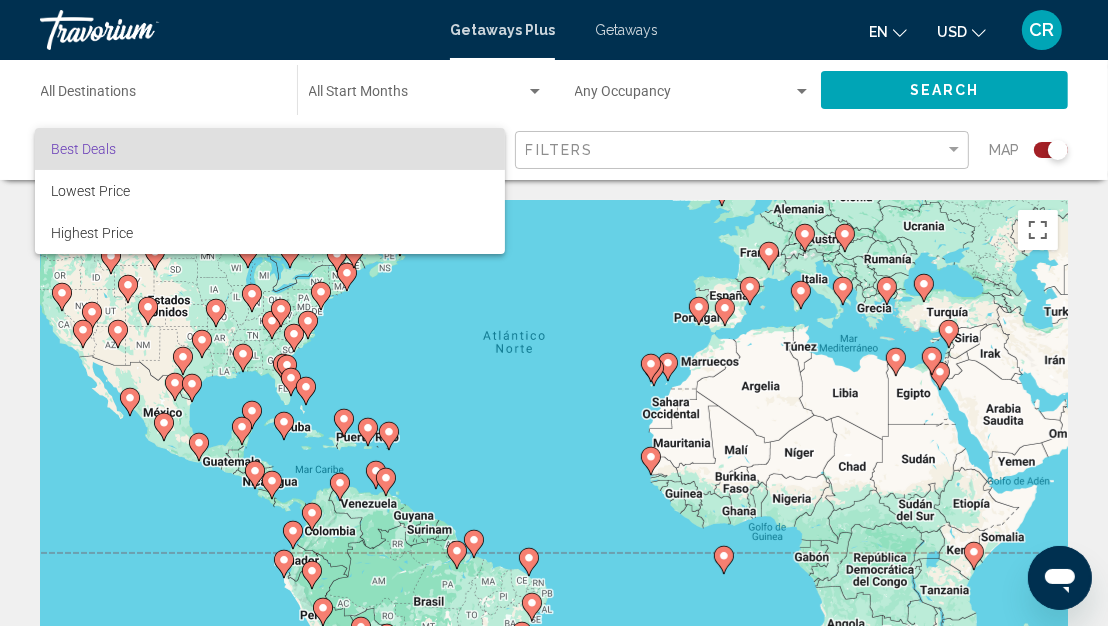 click at bounding box center [554, 313] 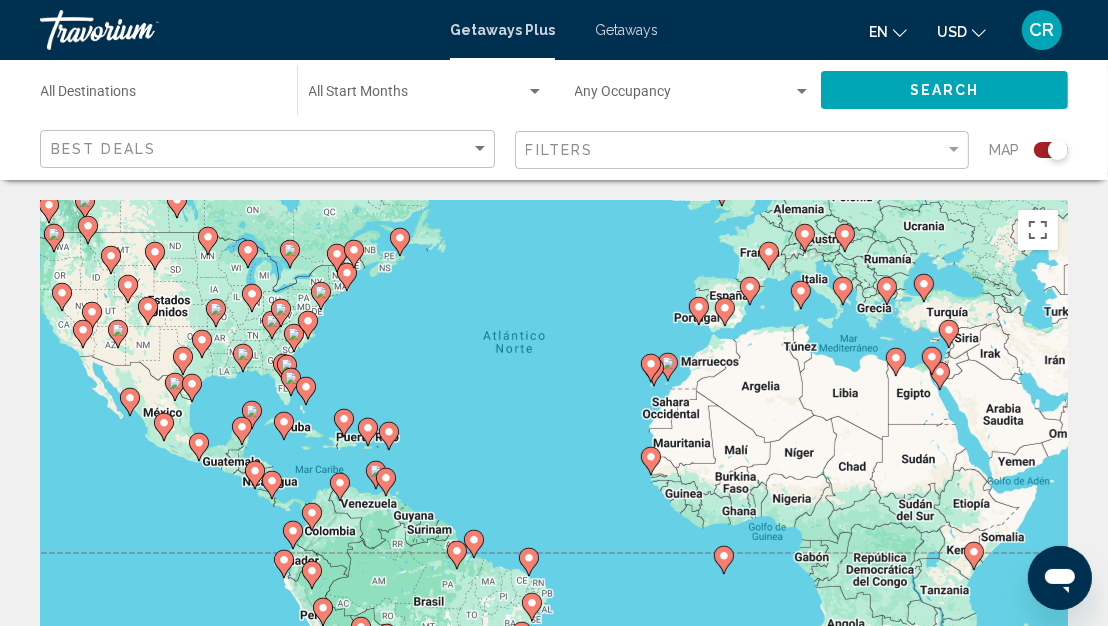 click on "Getaways" at bounding box center [626, 30] 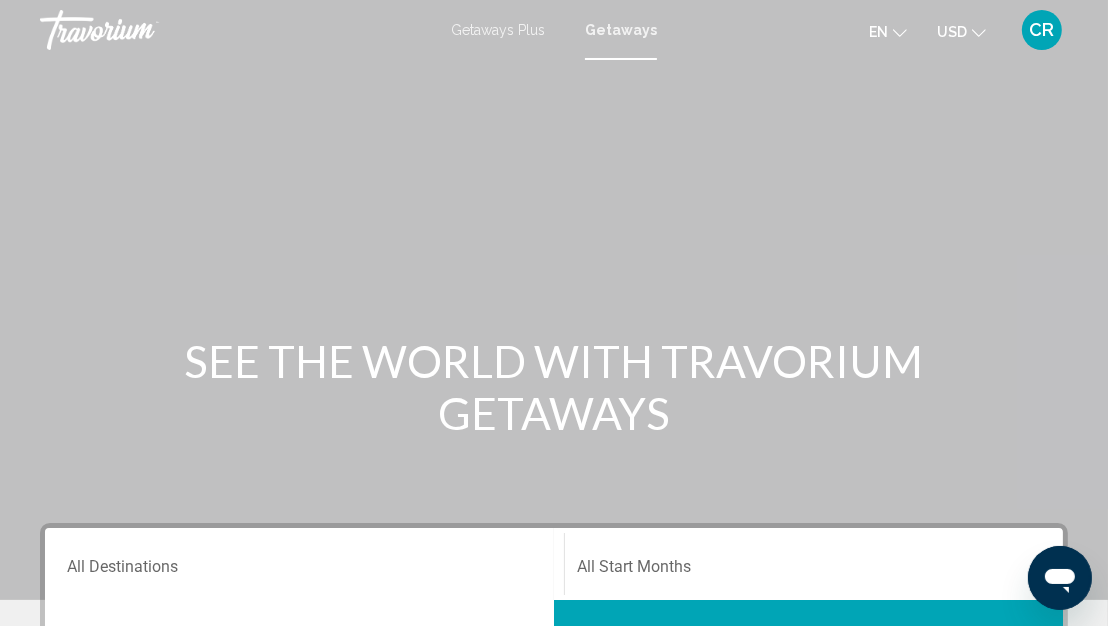 click on "Destination All Destinations" at bounding box center (304, 571) 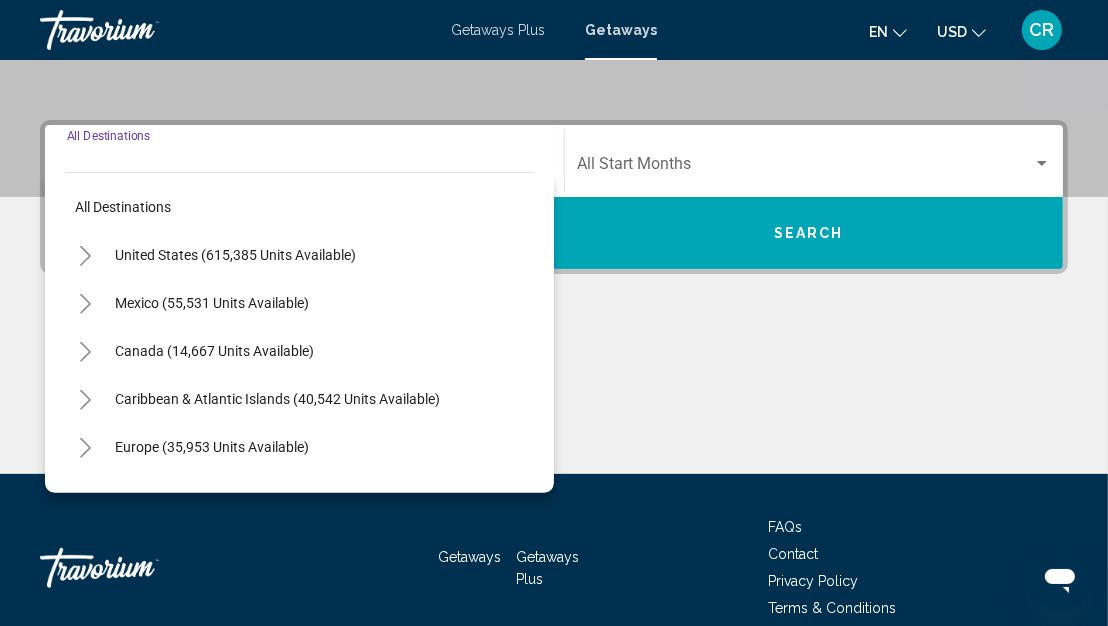 scroll, scrollTop: 457, scrollLeft: 0, axis: vertical 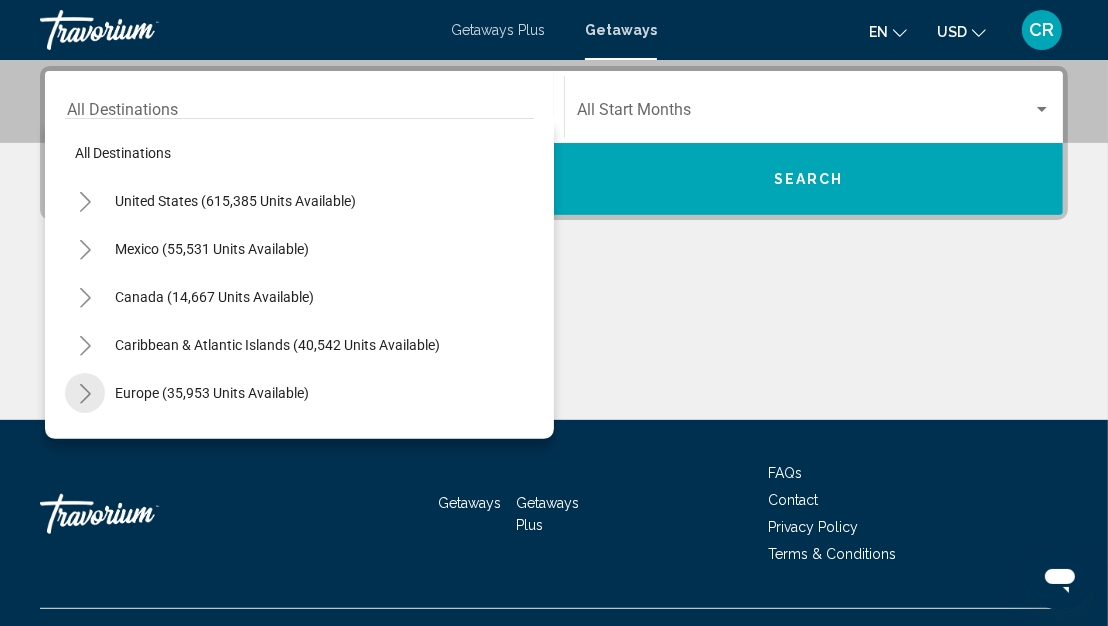 click 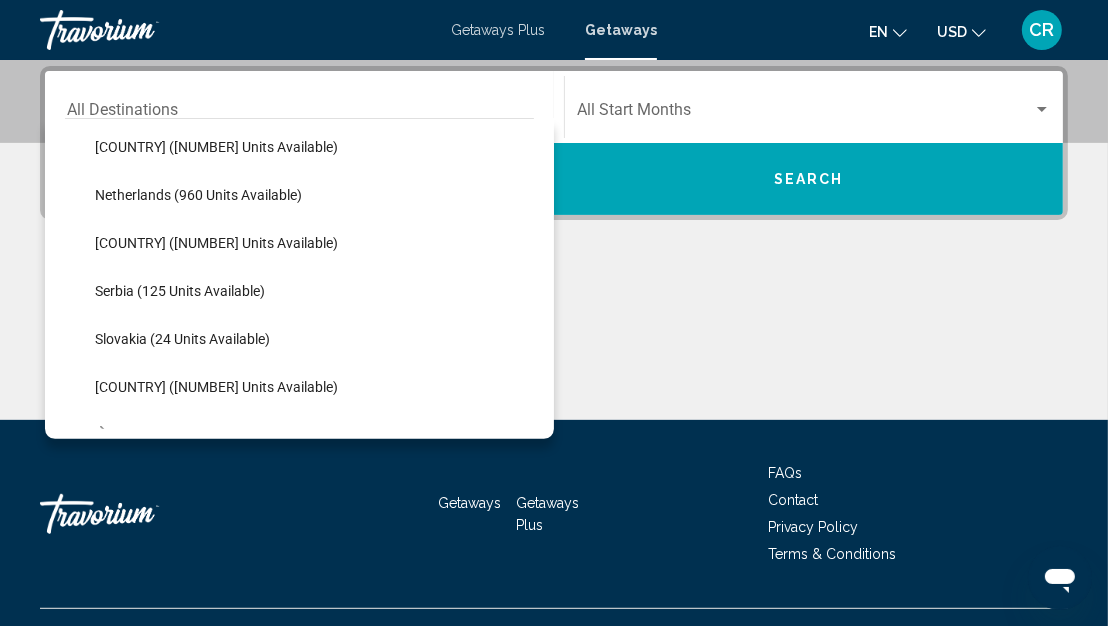 scroll, scrollTop: 888, scrollLeft: 0, axis: vertical 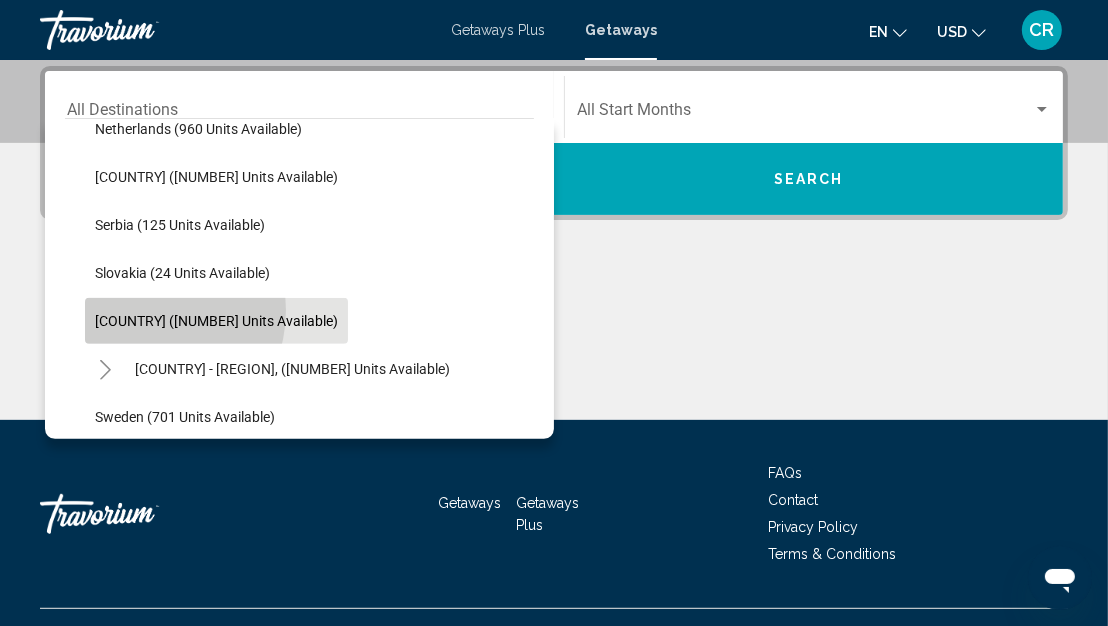 click on "[COUNTRY] ([NUMBER] units available)" 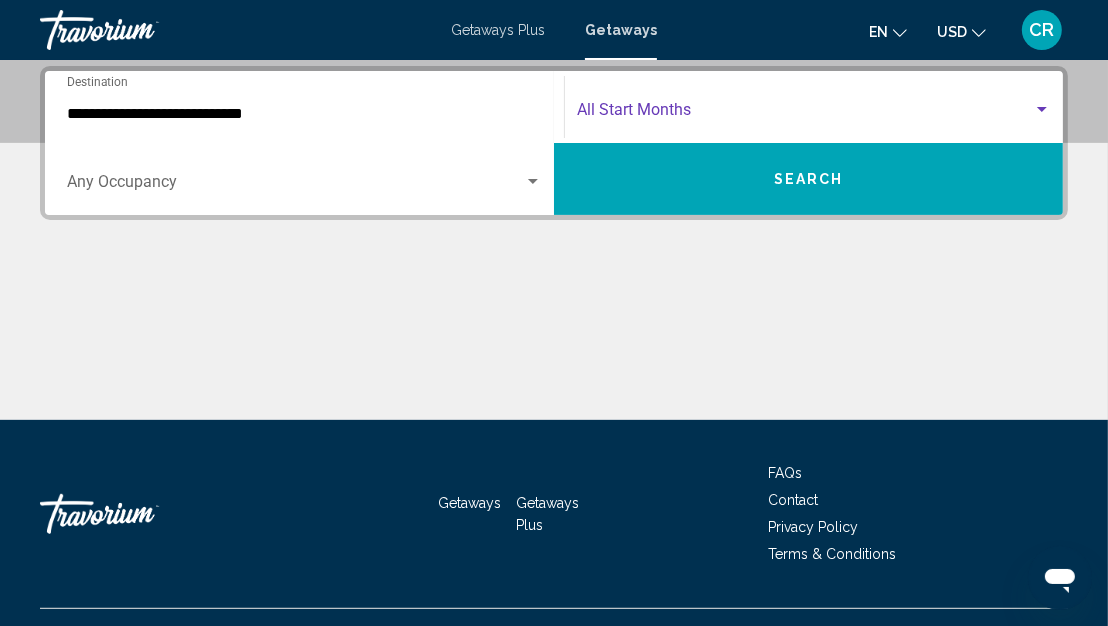 click at bounding box center (1042, 110) 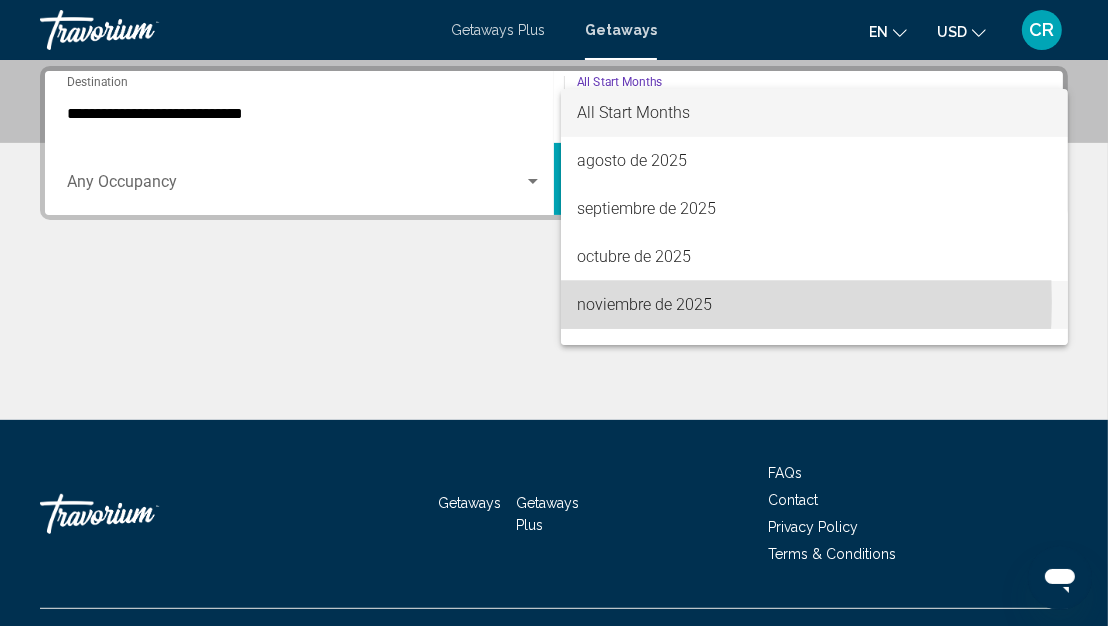 click on "noviembre de 2025" at bounding box center (814, 305) 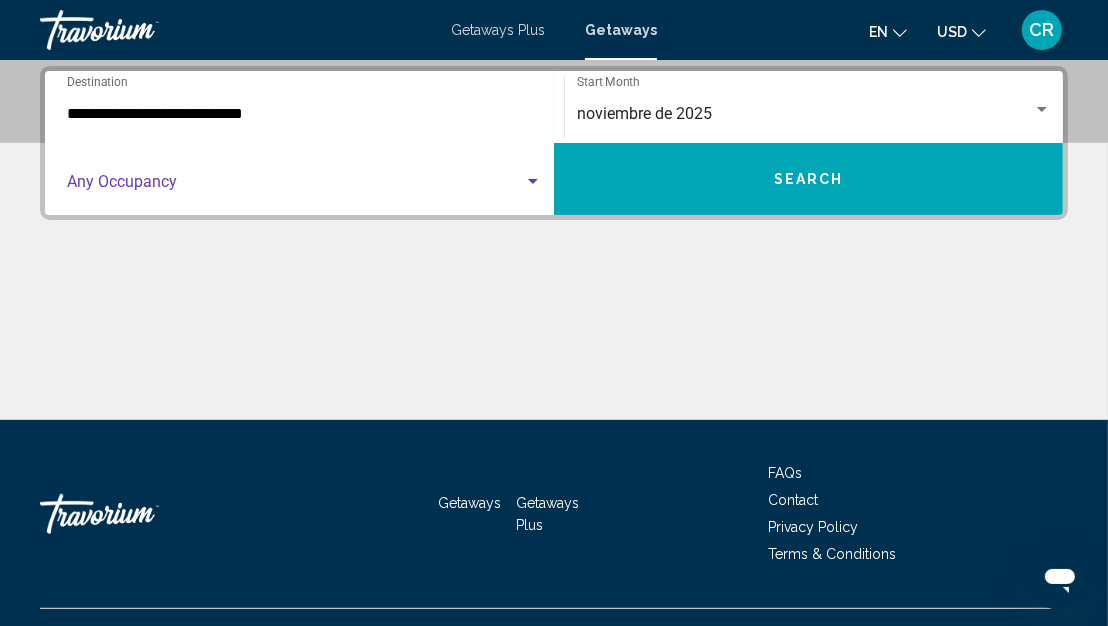 click at bounding box center (533, 182) 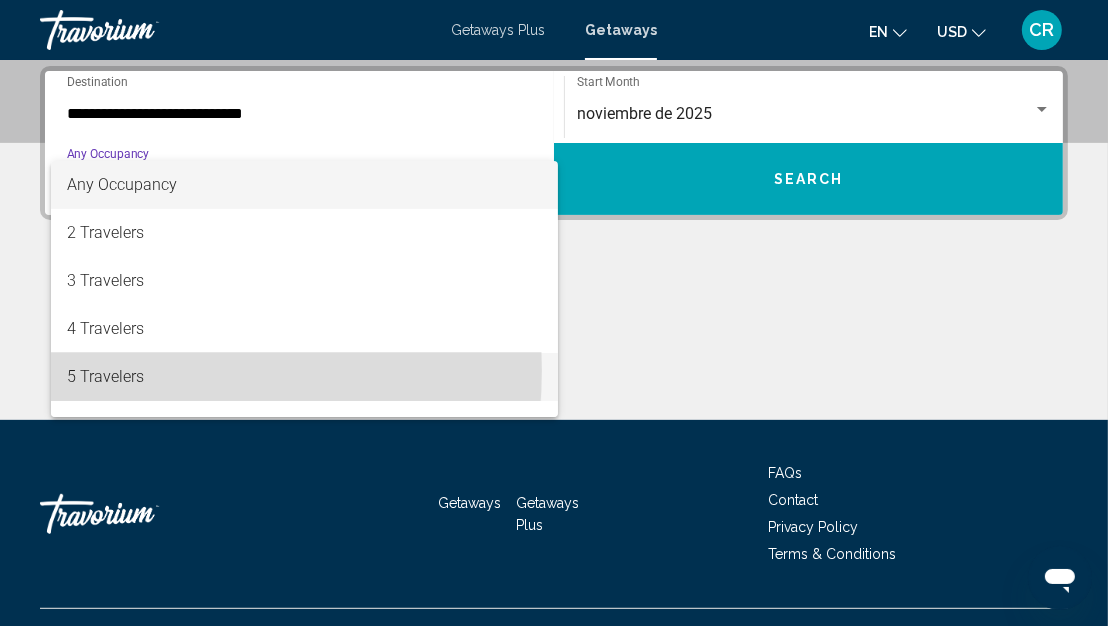 click on "5 Travelers" at bounding box center (304, 377) 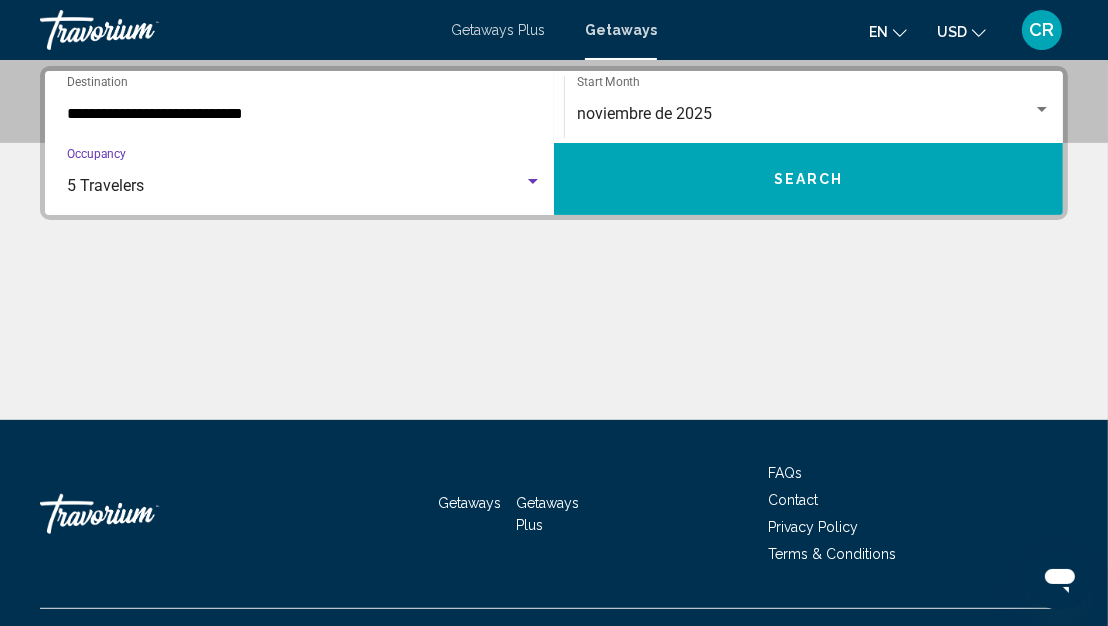 click on "Search" at bounding box center [809, 180] 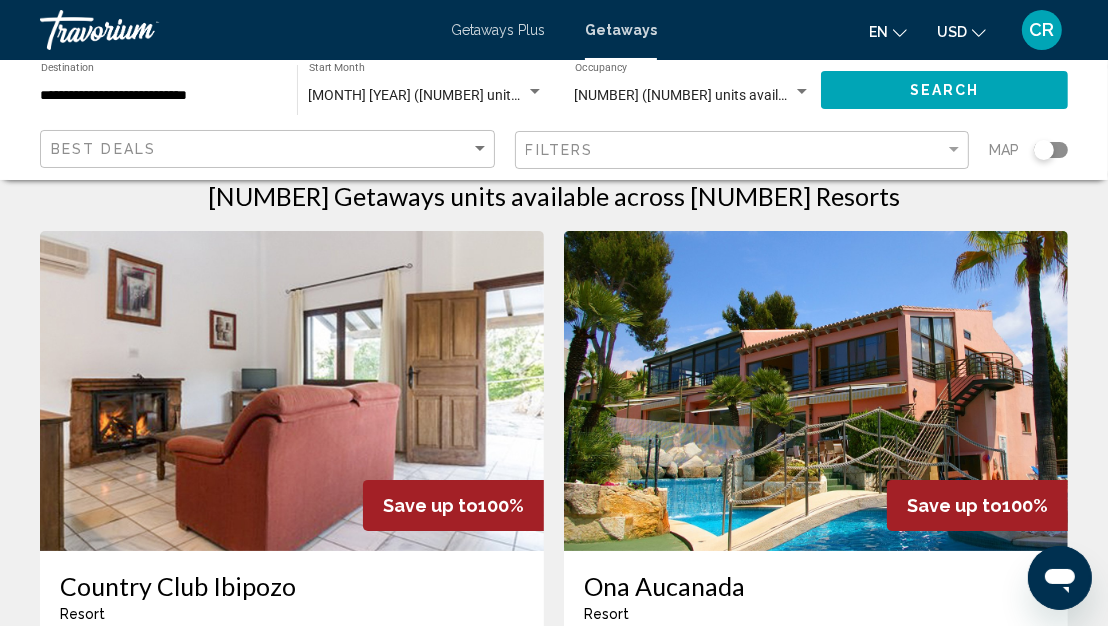 scroll, scrollTop: 0, scrollLeft: 0, axis: both 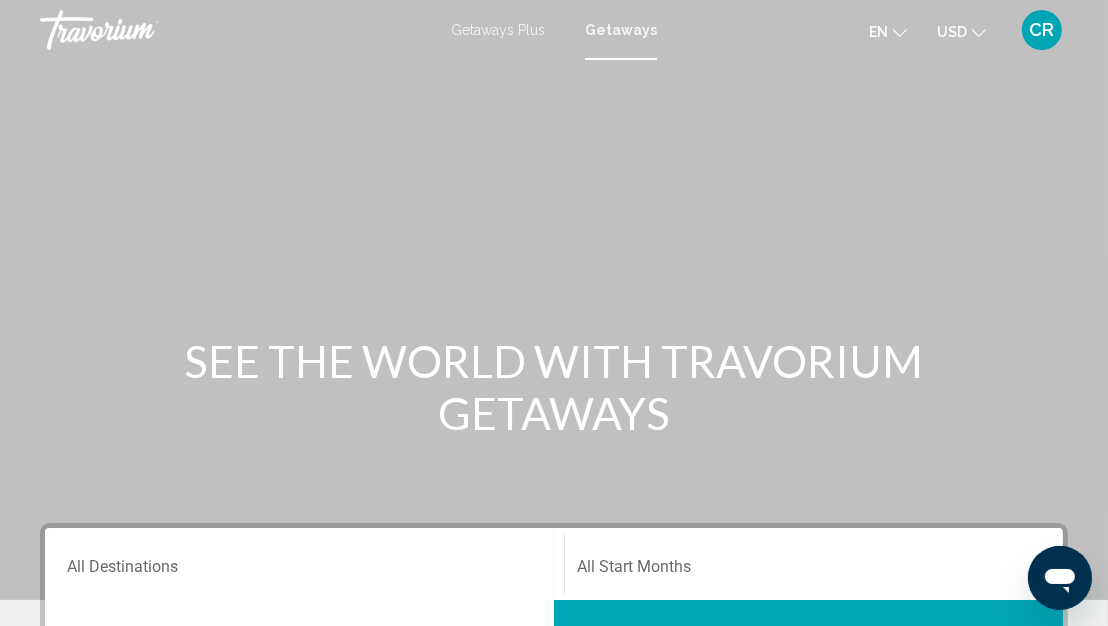 click on "Getaways Plus" at bounding box center (498, 30) 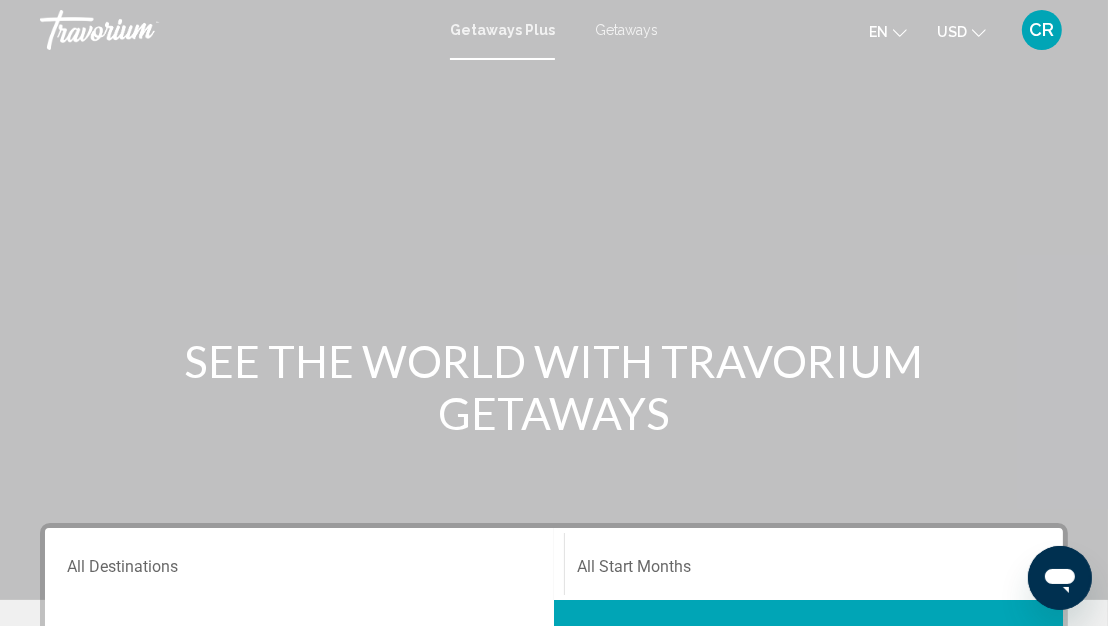 click on "Getaways" at bounding box center (626, 30) 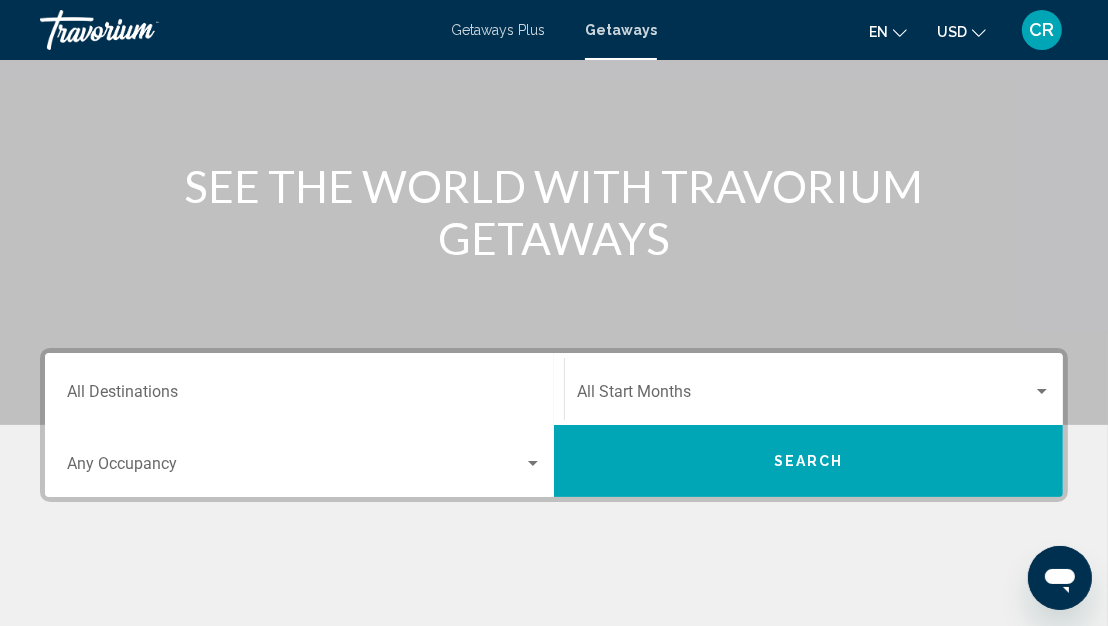 scroll, scrollTop: 176, scrollLeft: 0, axis: vertical 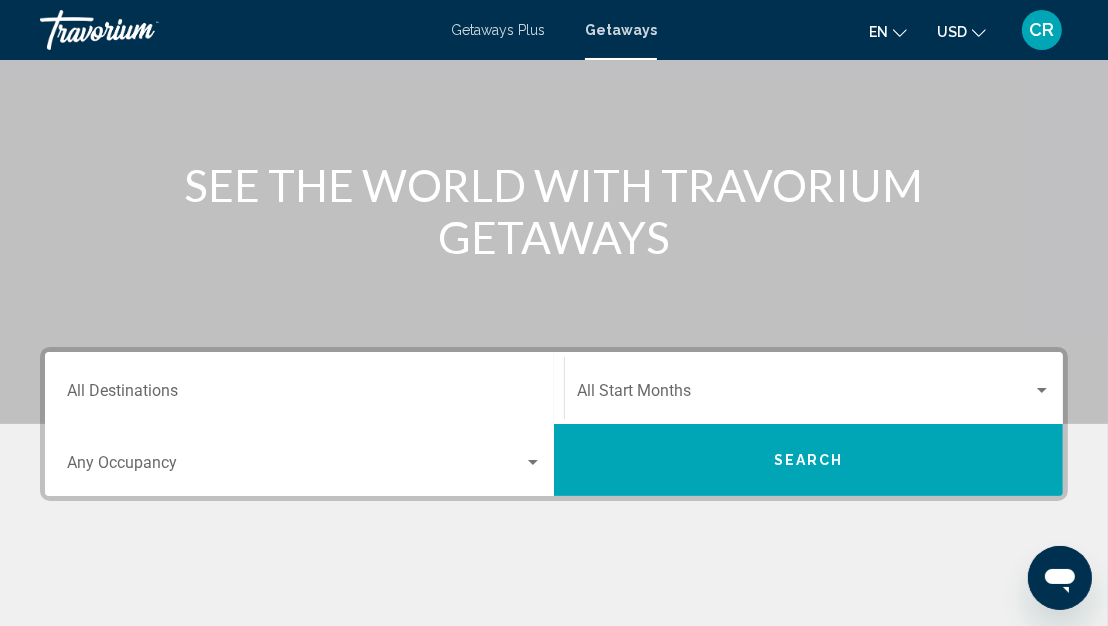 click on "Destination All Destinations" at bounding box center [304, 395] 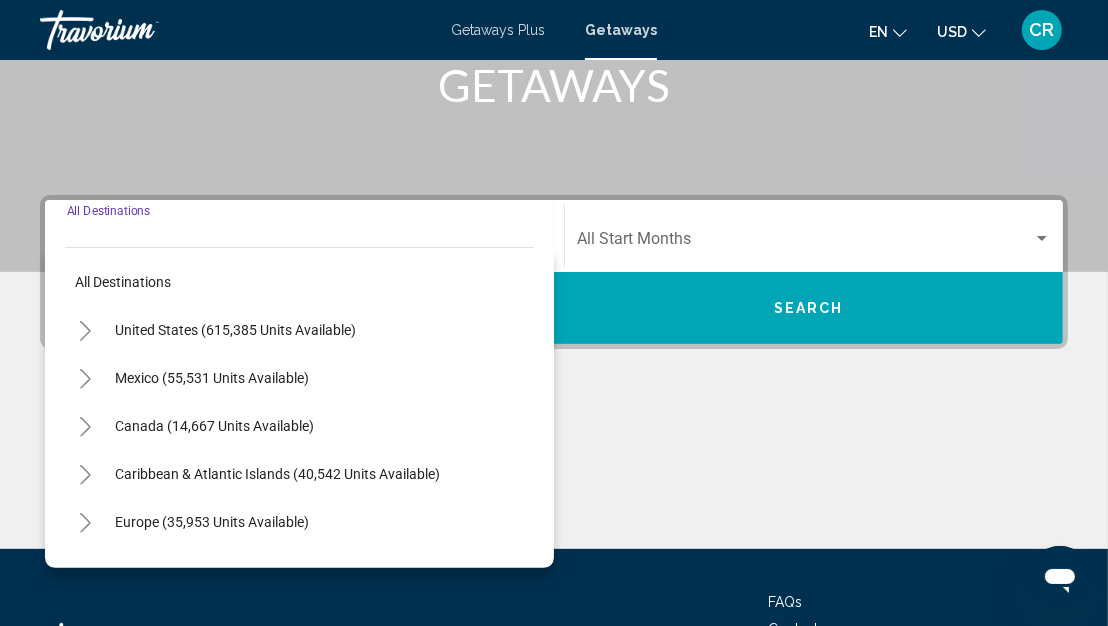 scroll, scrollTop: 457, scrollLeft: 0, axis: vertical 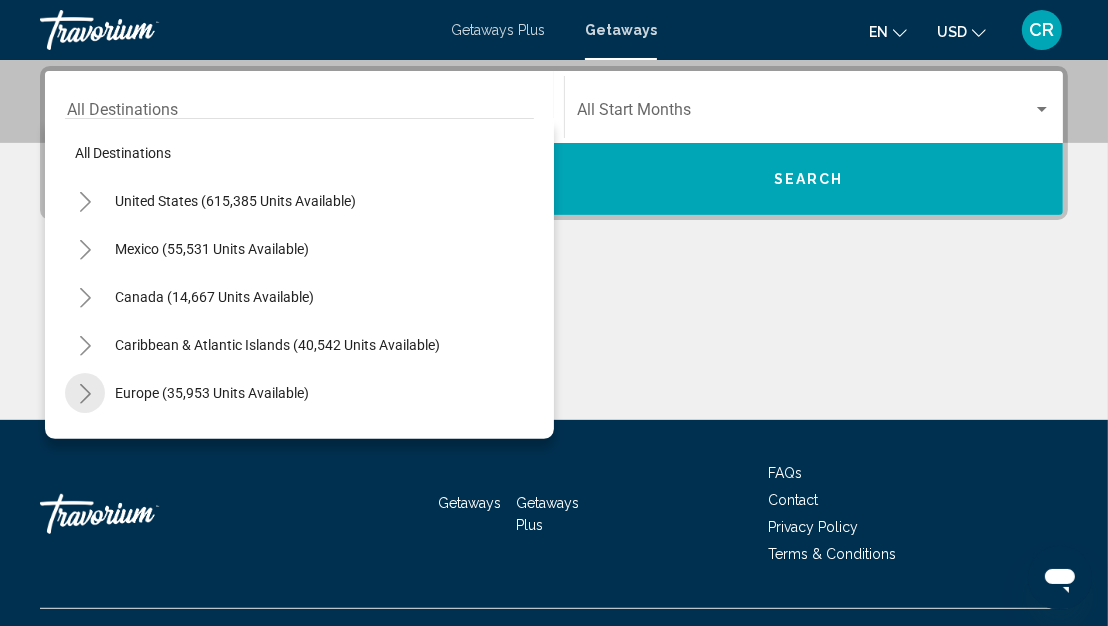 click 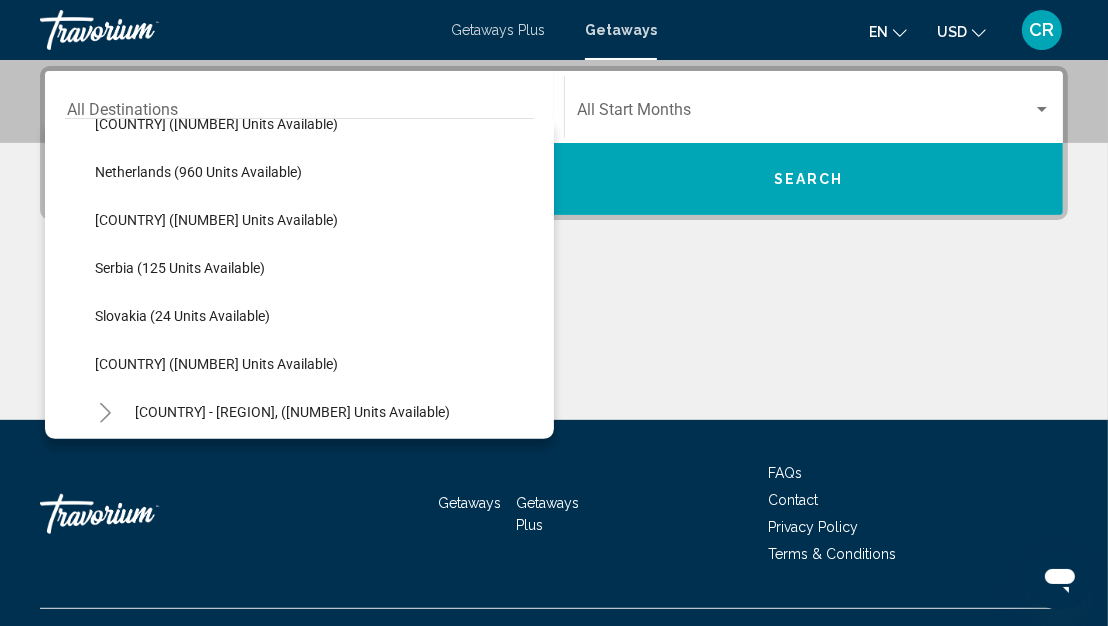 scroll, scrollTop: 865, scrollLeft: 0, axis: vertical 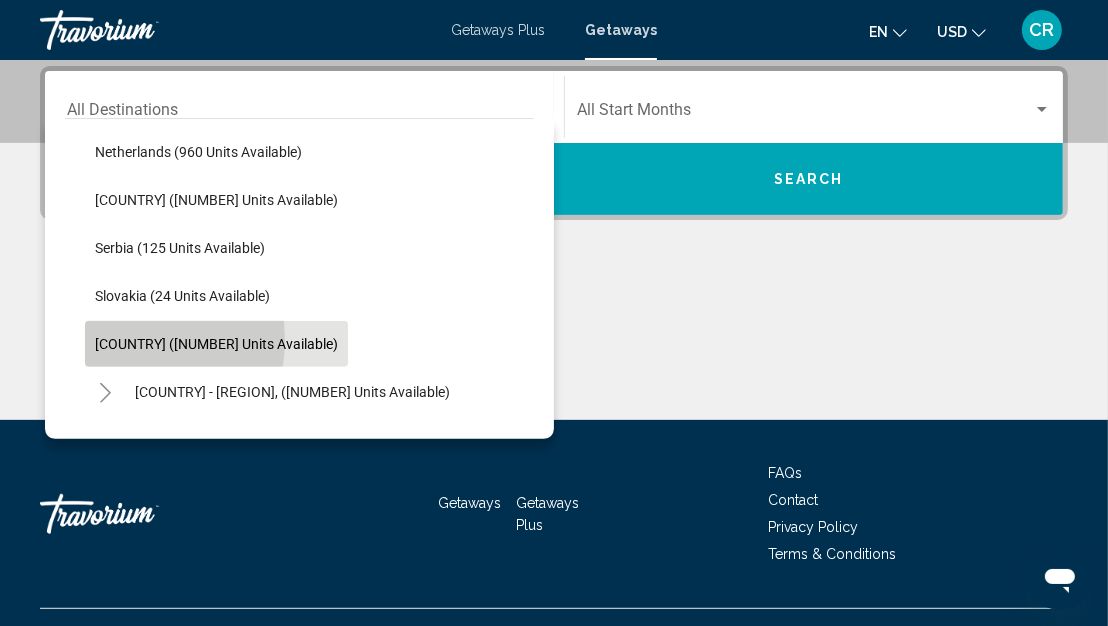 click on "[COUNTRY] ([NUMBER] units available)" 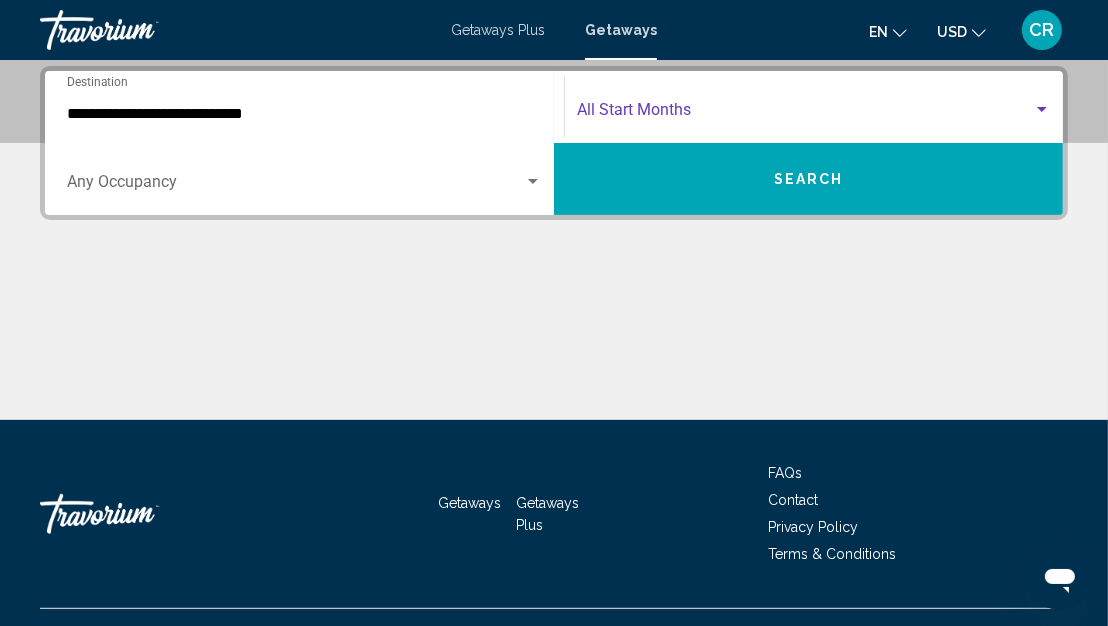 click at bounding box center (1042, 110) 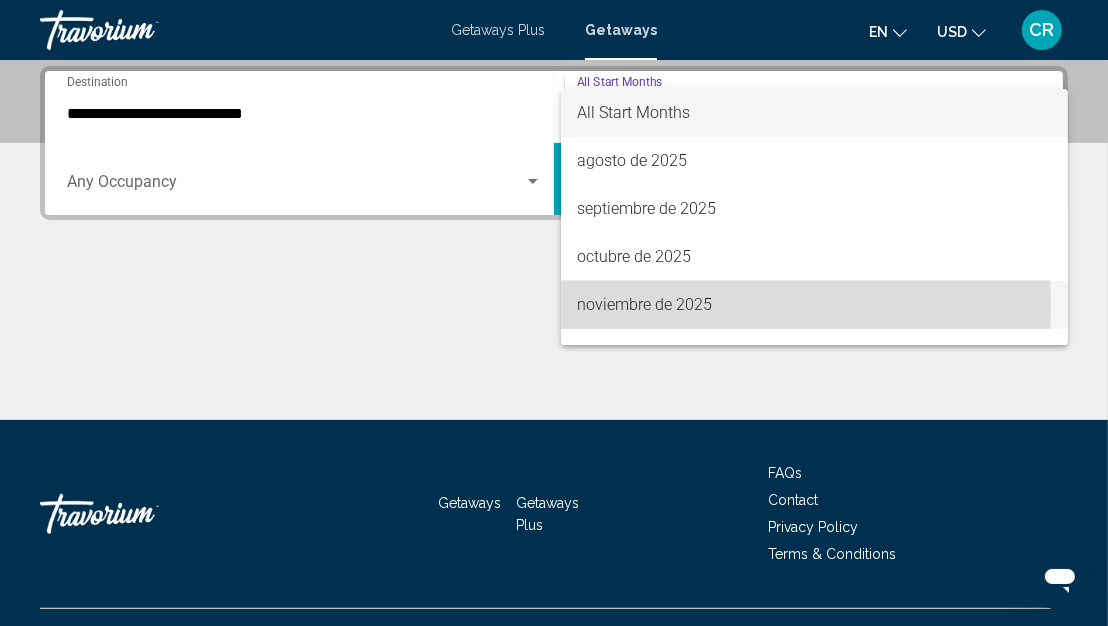 click on "noviembre de 2025" at bounding box center [814, 305] 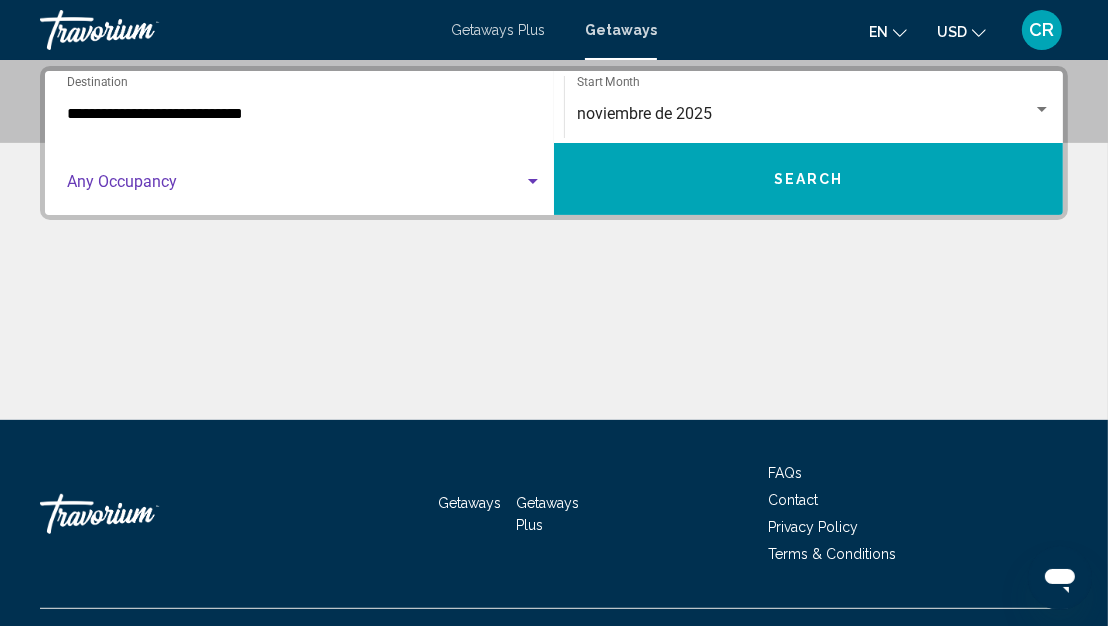 click at bounding box center (533, 181) 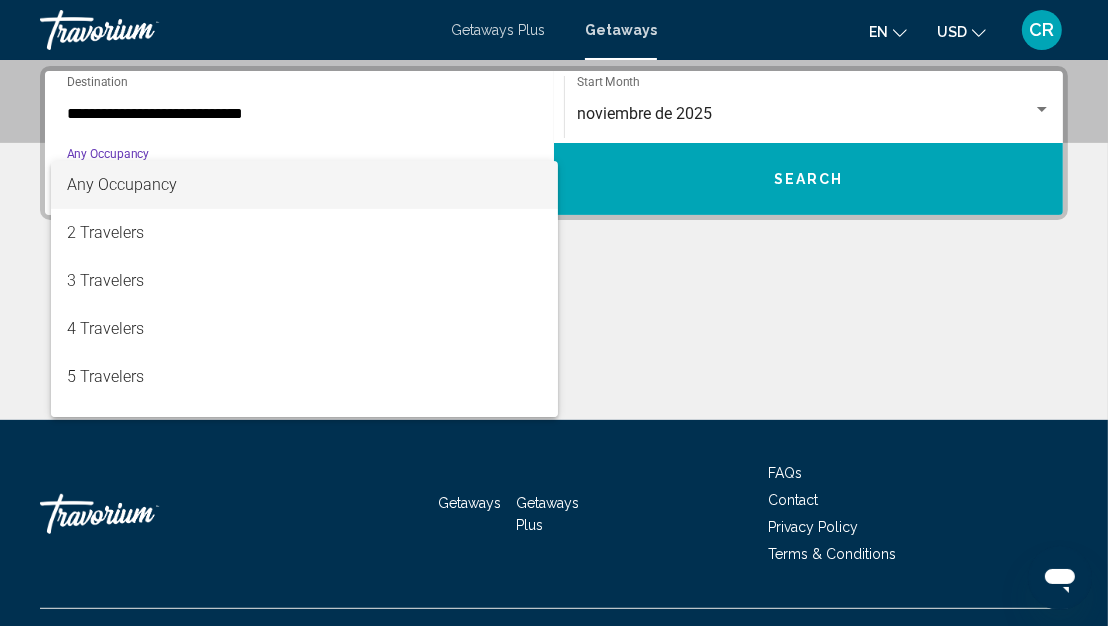 scroll, scrollTop: 223, scrollLeft: 0, axis: vertical 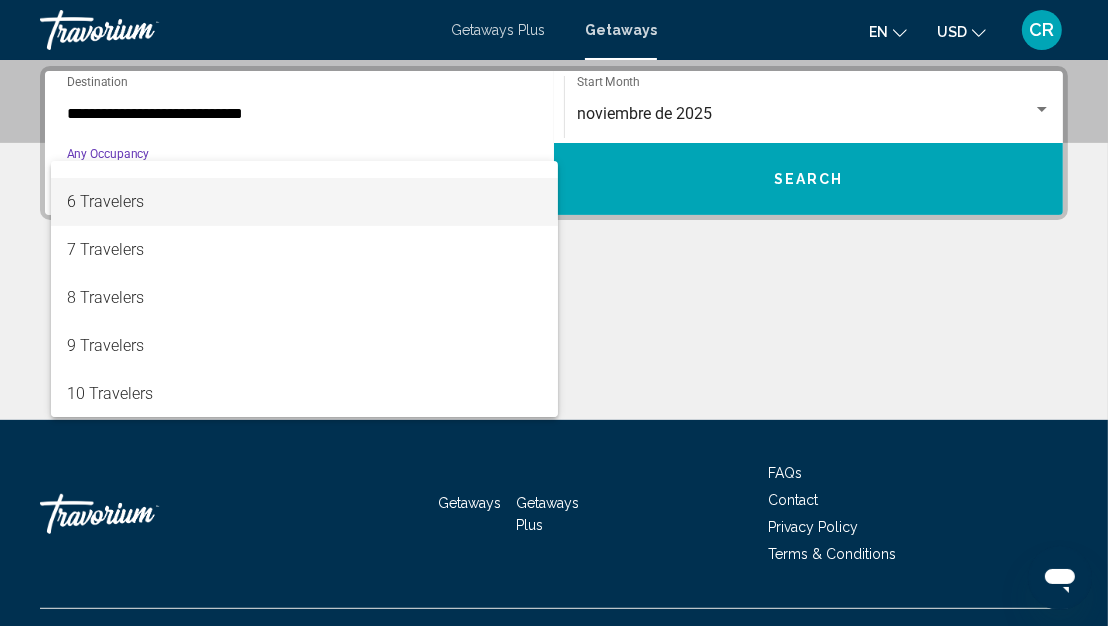 click on "6 Travelers" at bounding box center (304, 202) 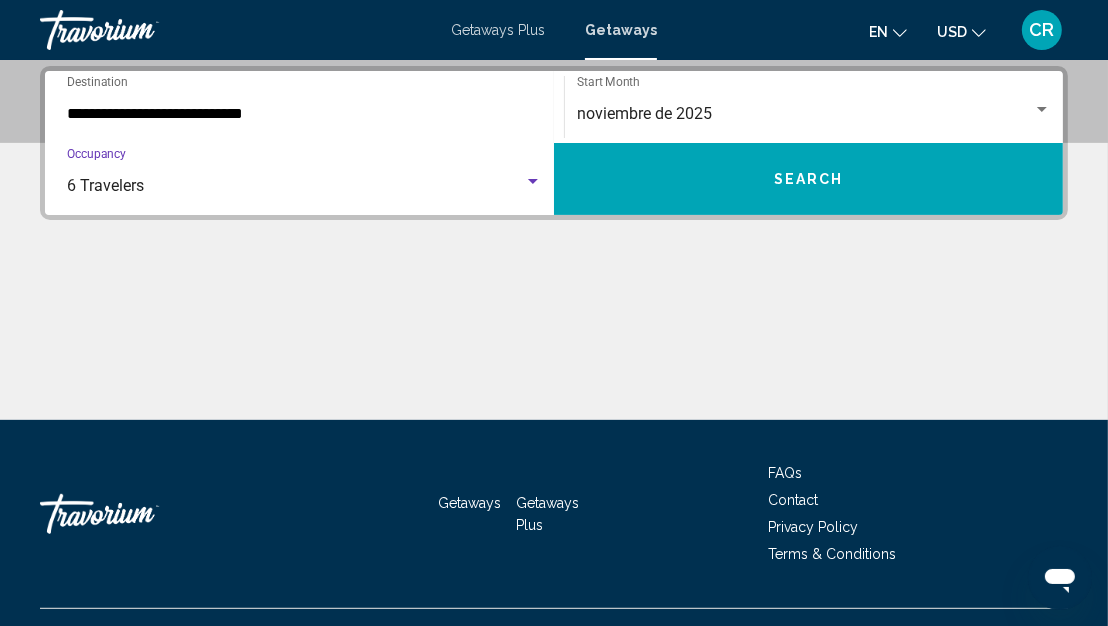 click on "Search" at bounding box center [809, 180] 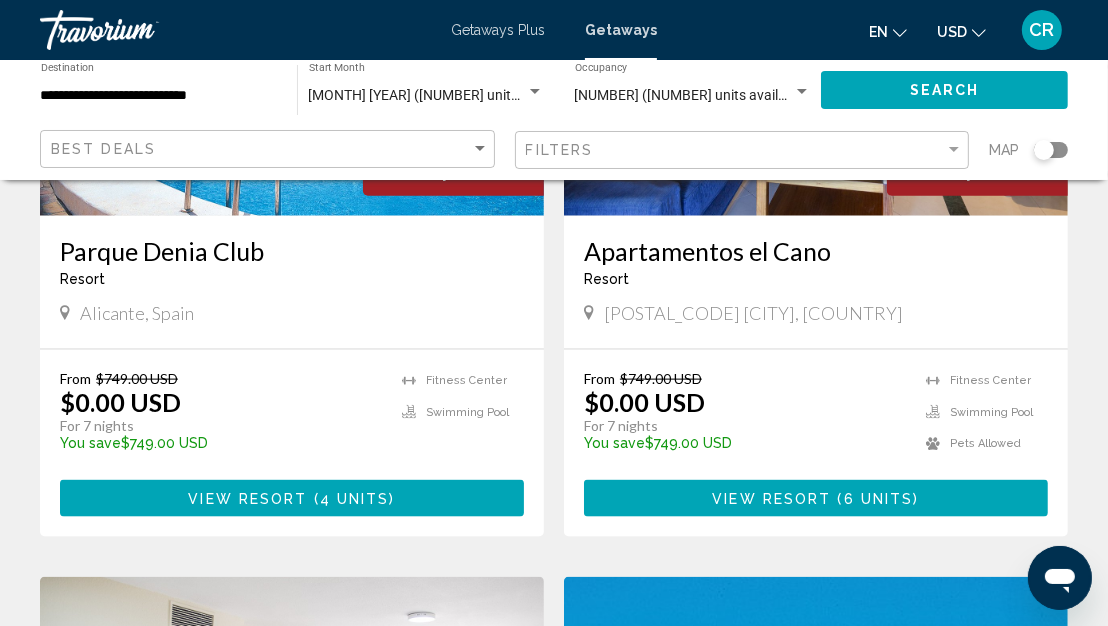 scroll, scrollTop: 1746, scrollLeft: 0, axis: vertical 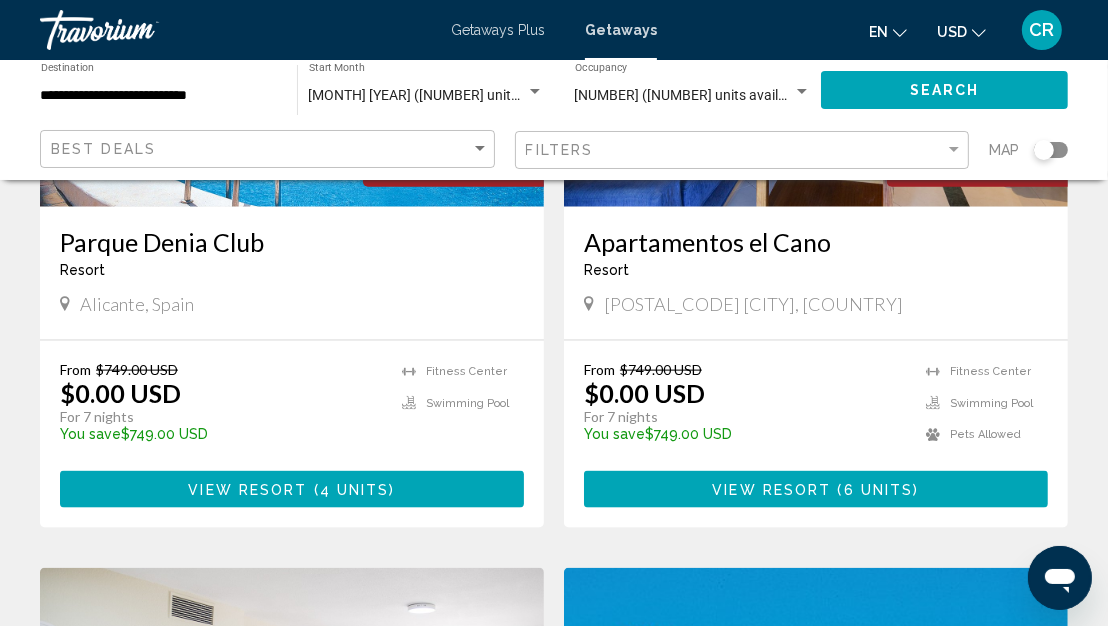 click on "View Resort" at bounding box center [247, 490] 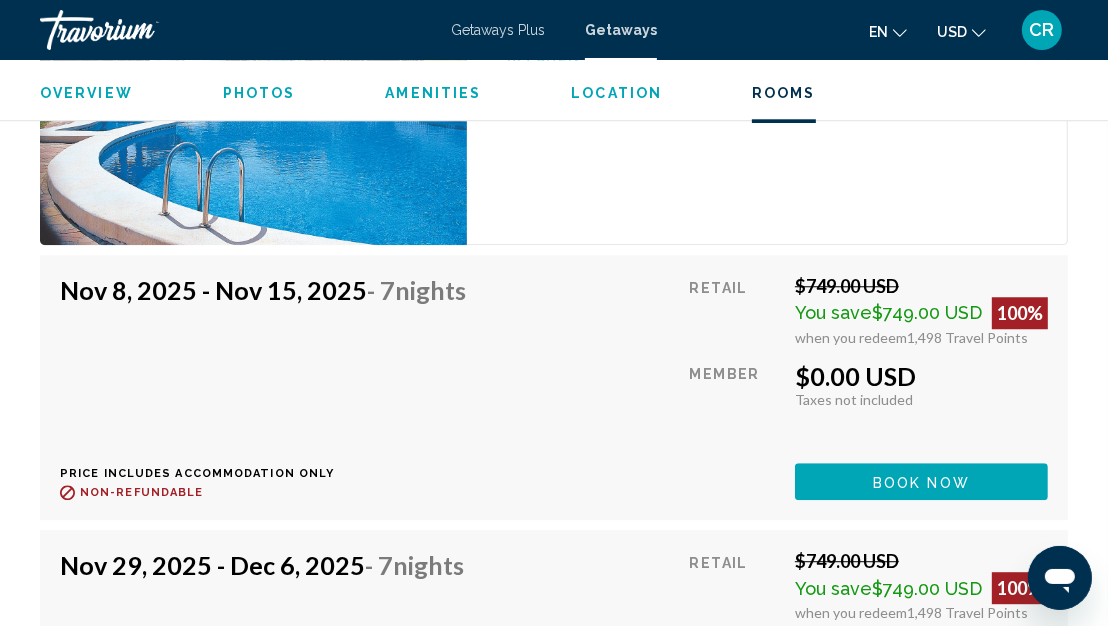 scroll, scrollTop: 3735, scrollLeft: 0, axis: vertical 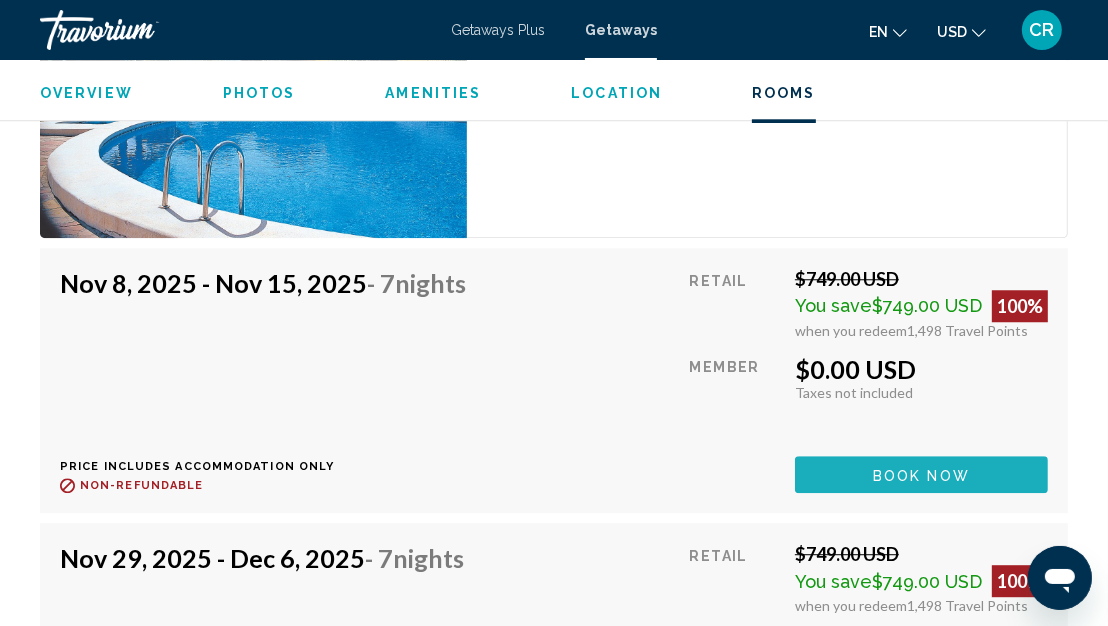 click on "Book now" at bounding box center [921, 475] 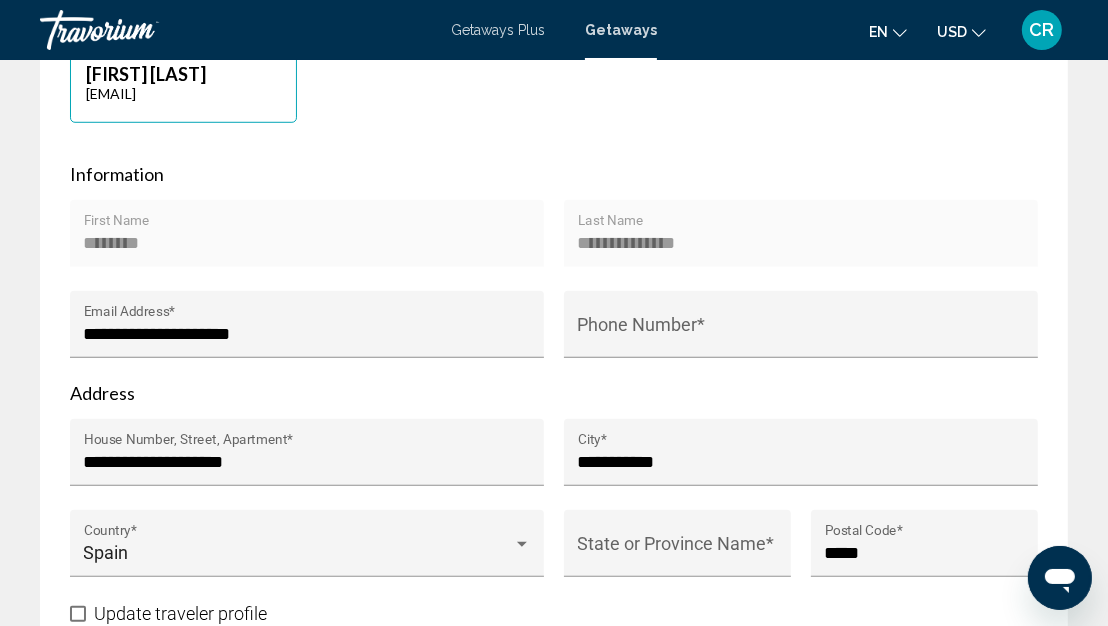 scroll, scrollTop: 1044, scrollLeft: 0, axis: vertical 